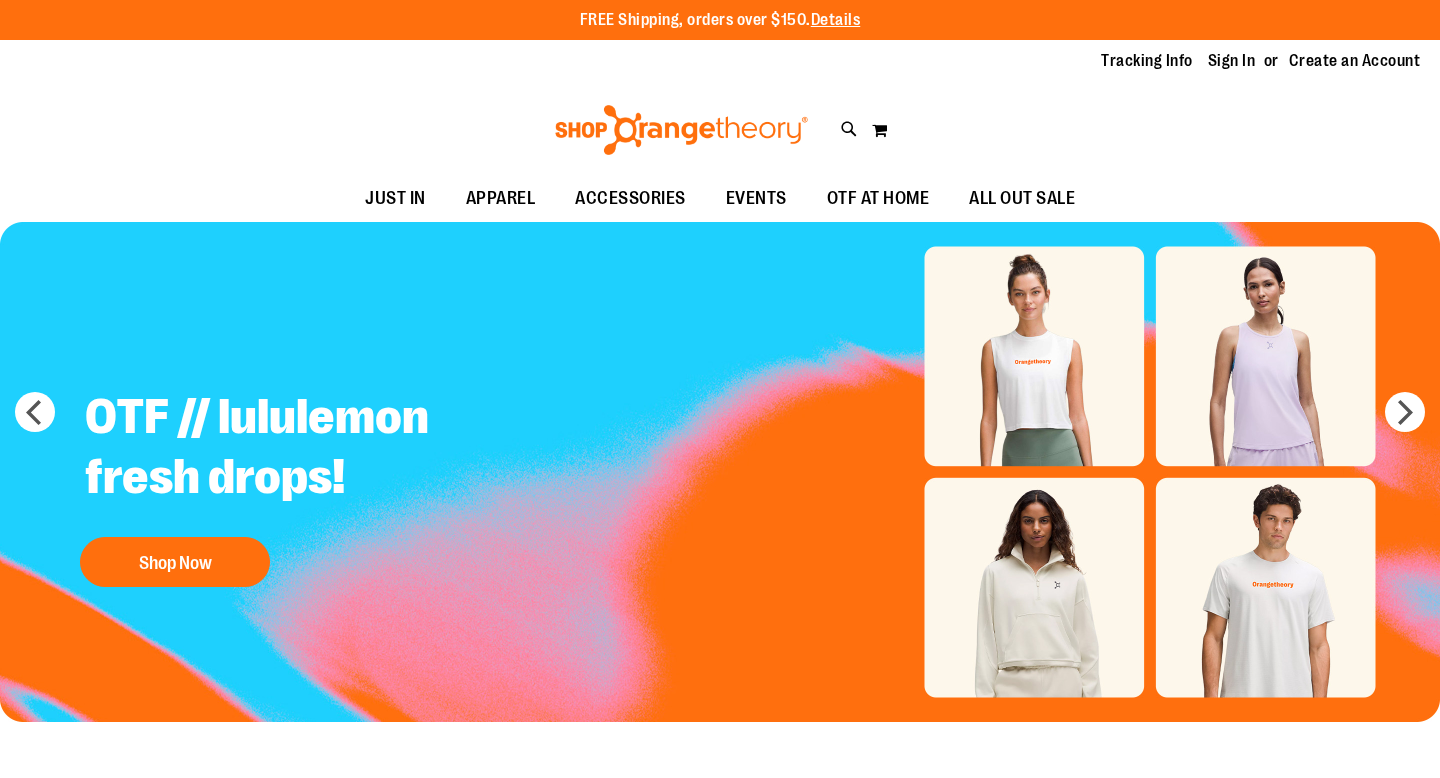 scroll, scrollTop: 0, scrollLeft: 0, axis: both 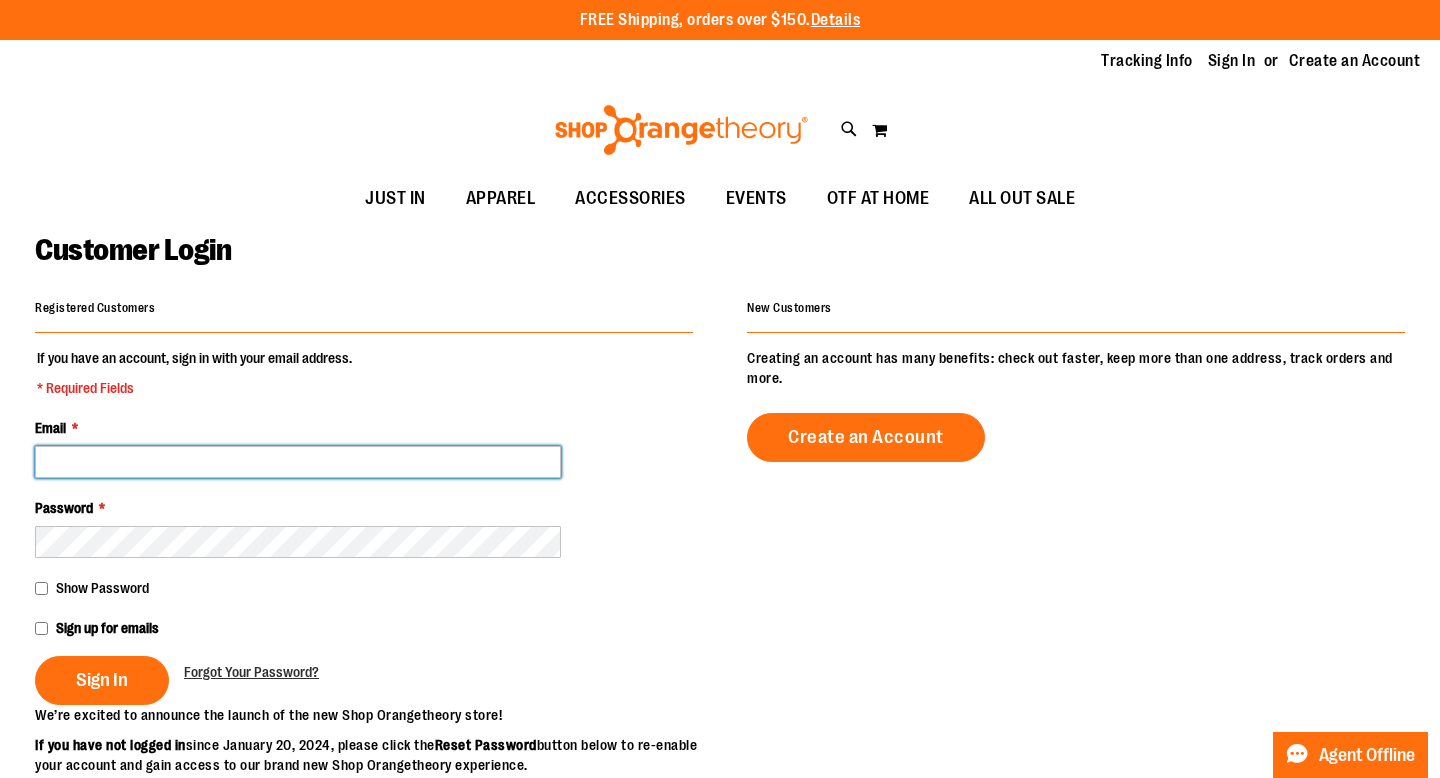 type on "**********" 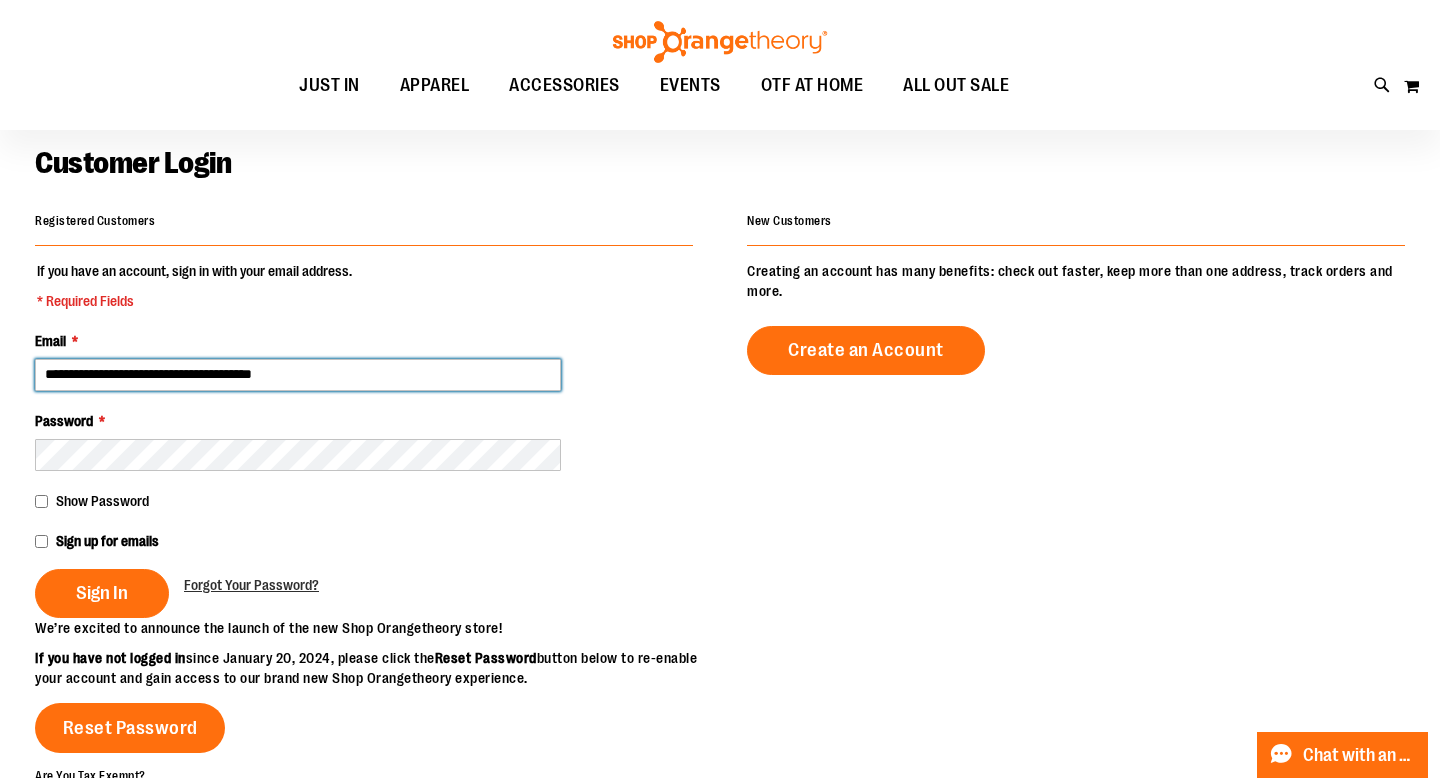scroll, scrollTop: 104, scrollLeft: 0, axis: vertical 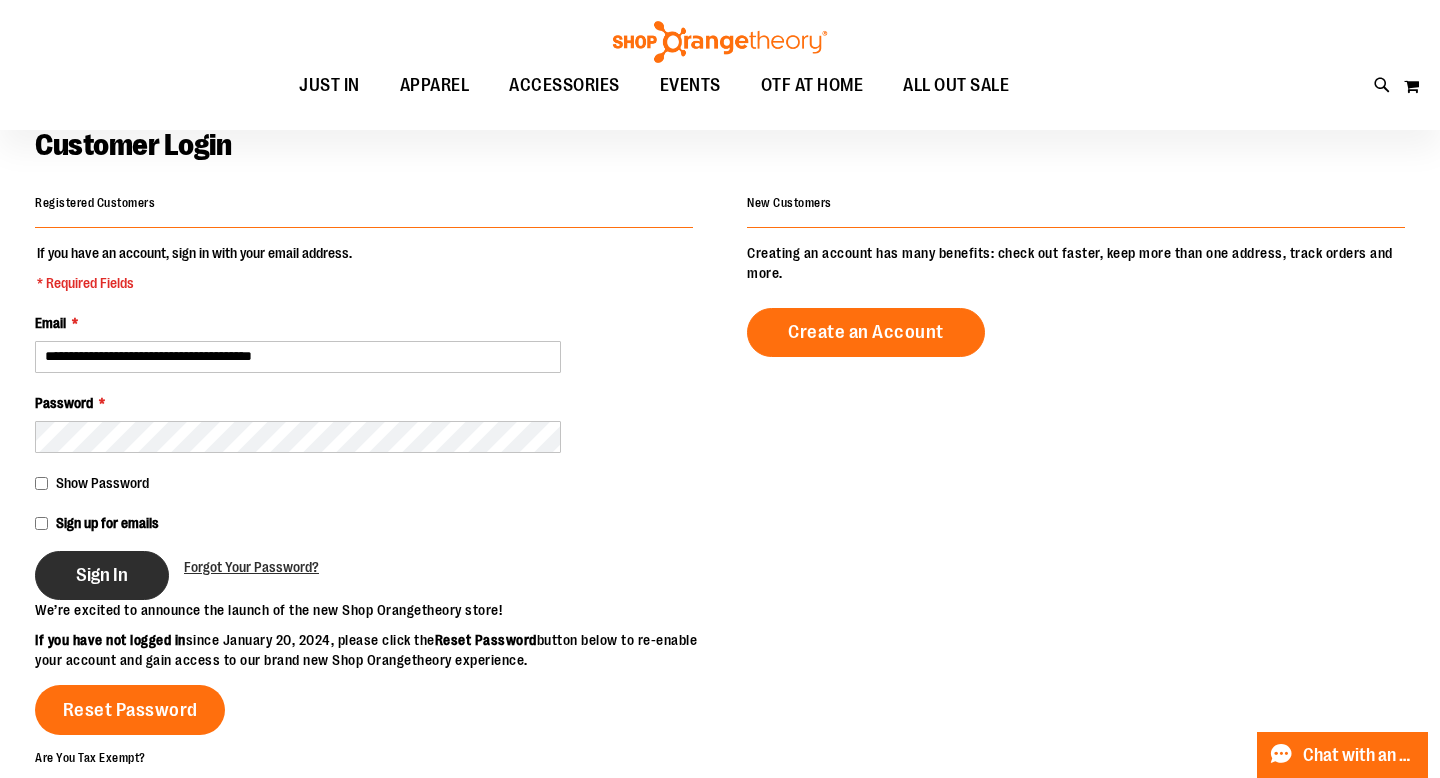 click on "Sign In" at bounding box center [102, 575] 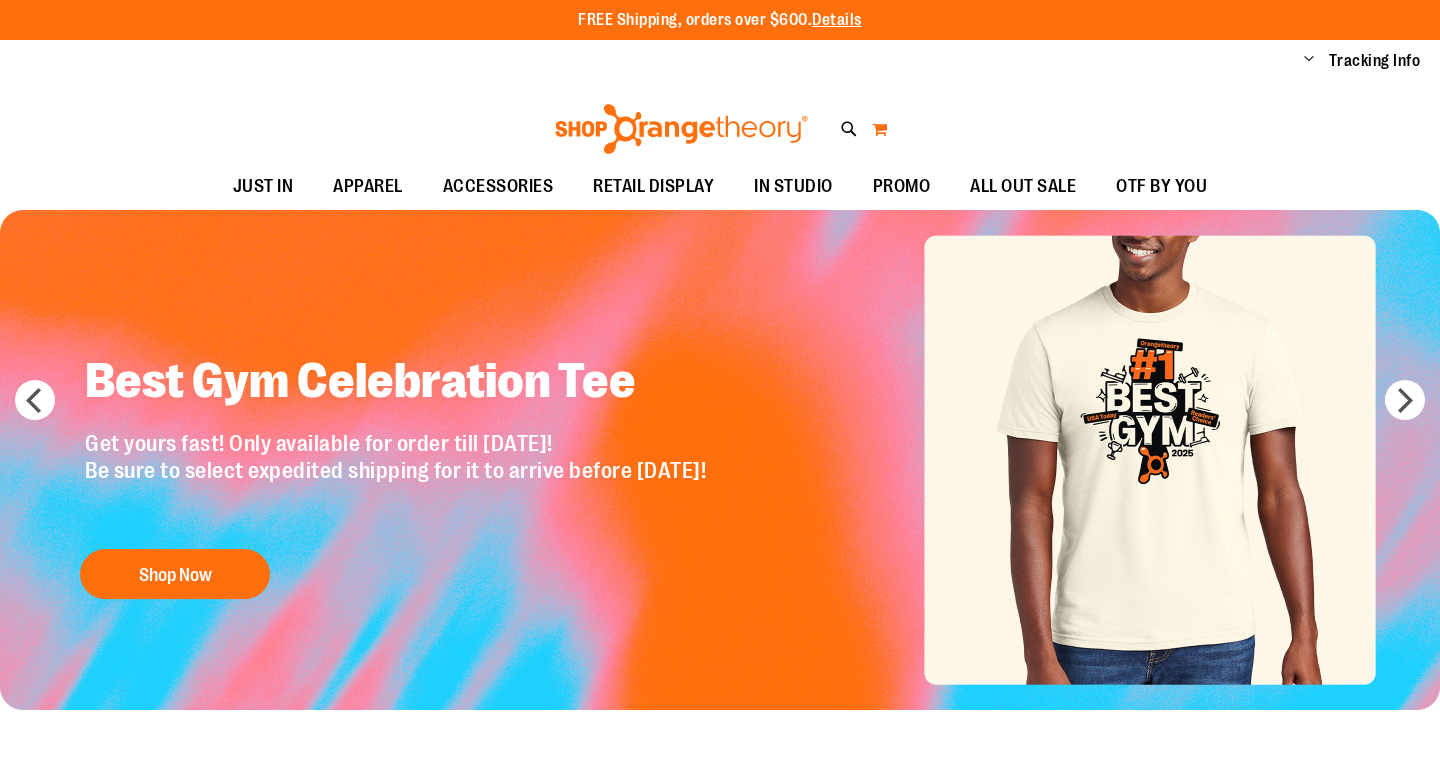 scroll, scrollTop: 0, scrollLeft: 0, axis: both 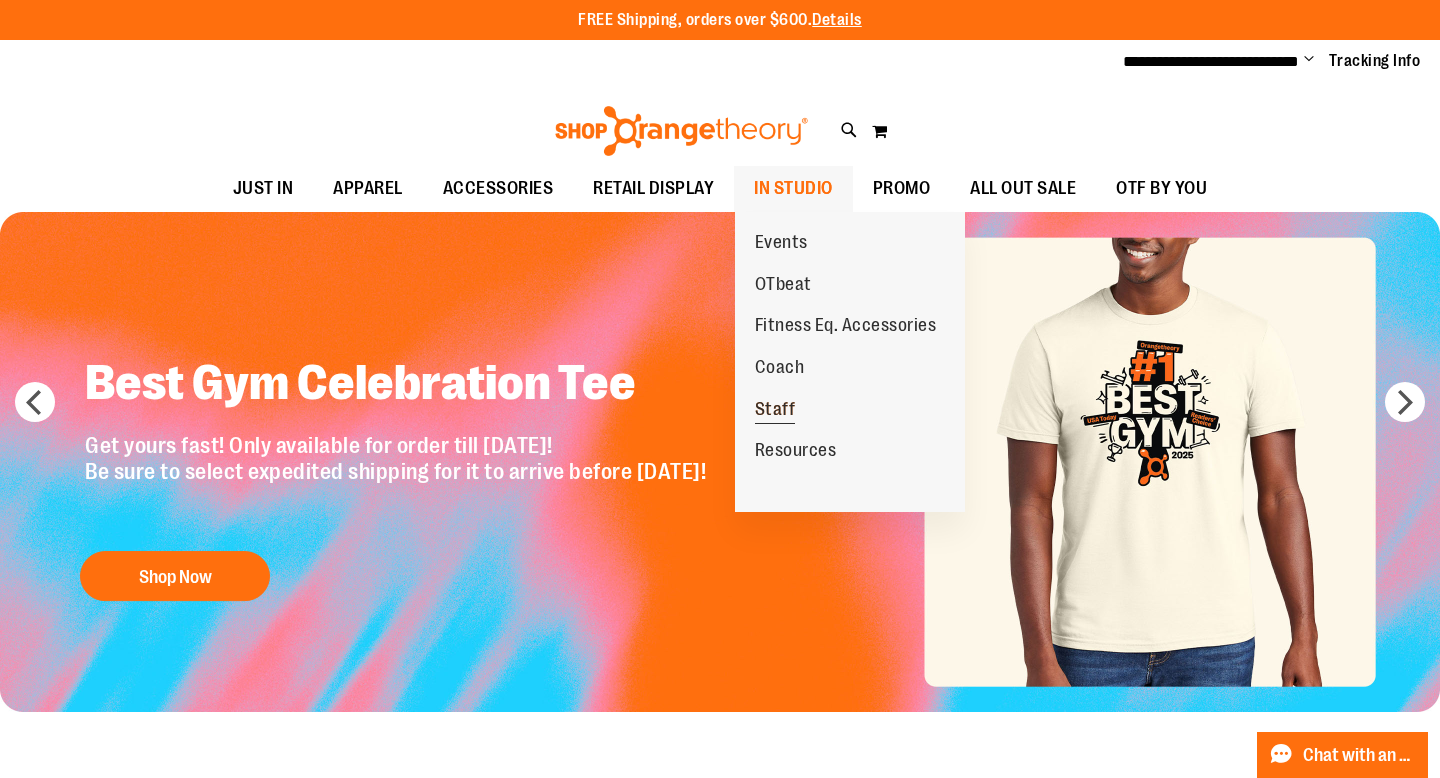 click on "Staff" at bounding box center [775, 411] 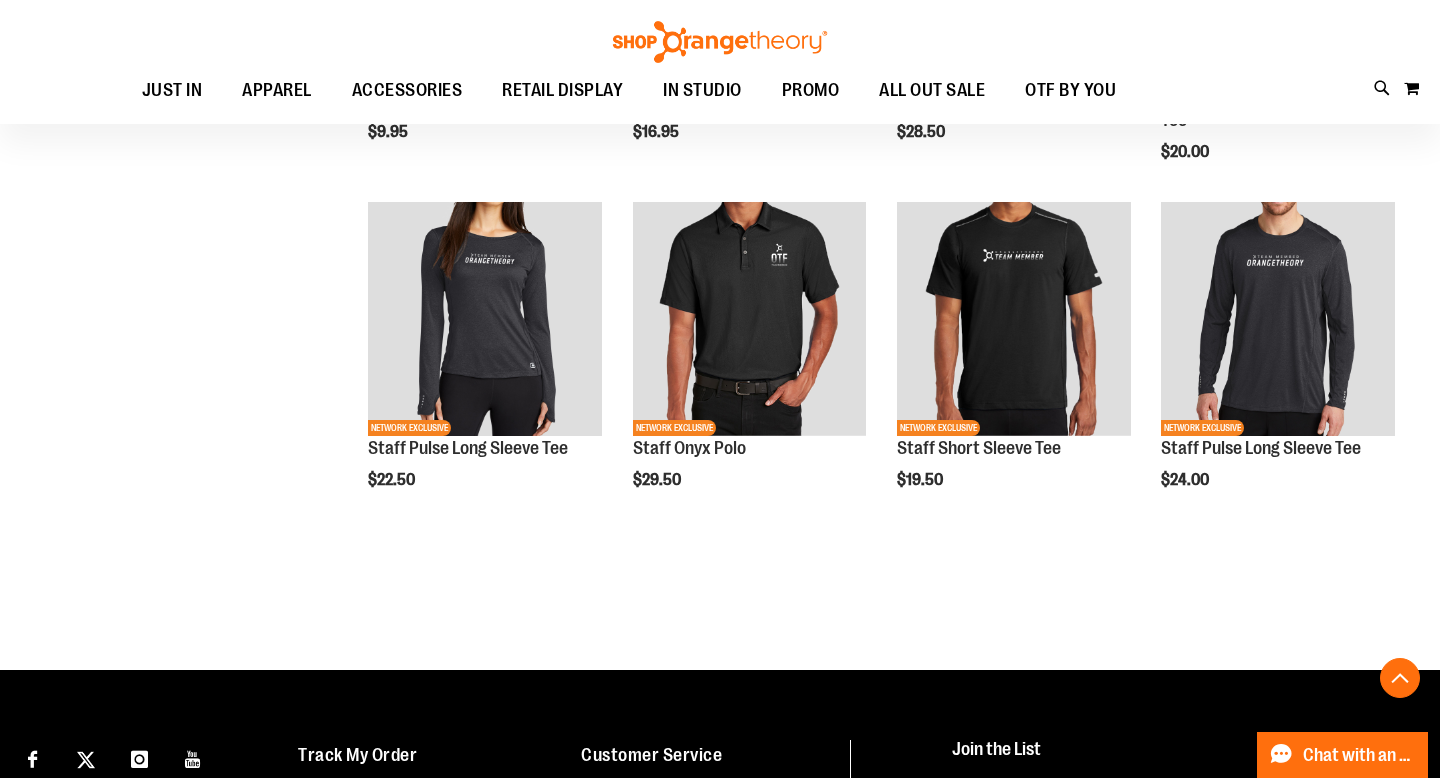 scroll, scrollTop: 855, scrollLeft: 0, axis: vertical 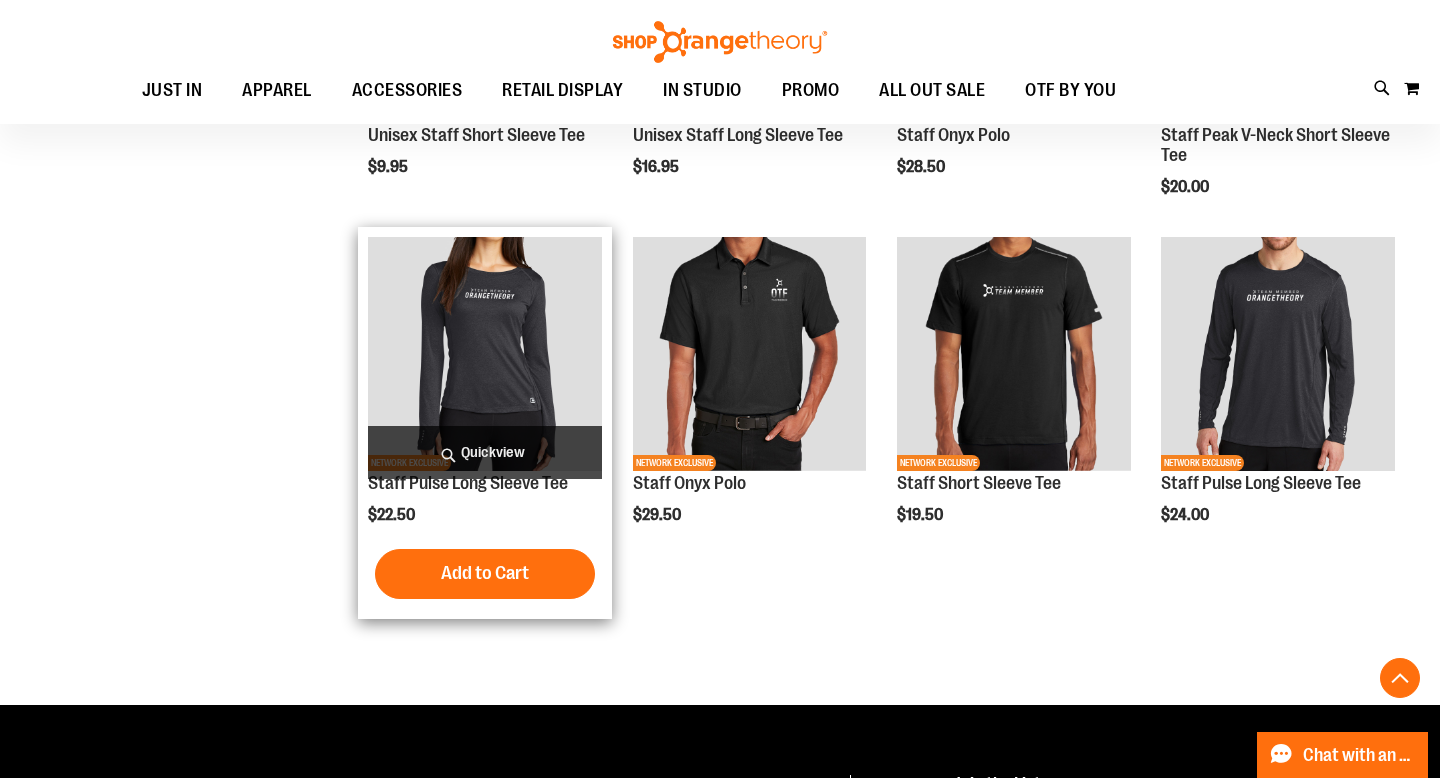 click at bounding box center (485, 354) 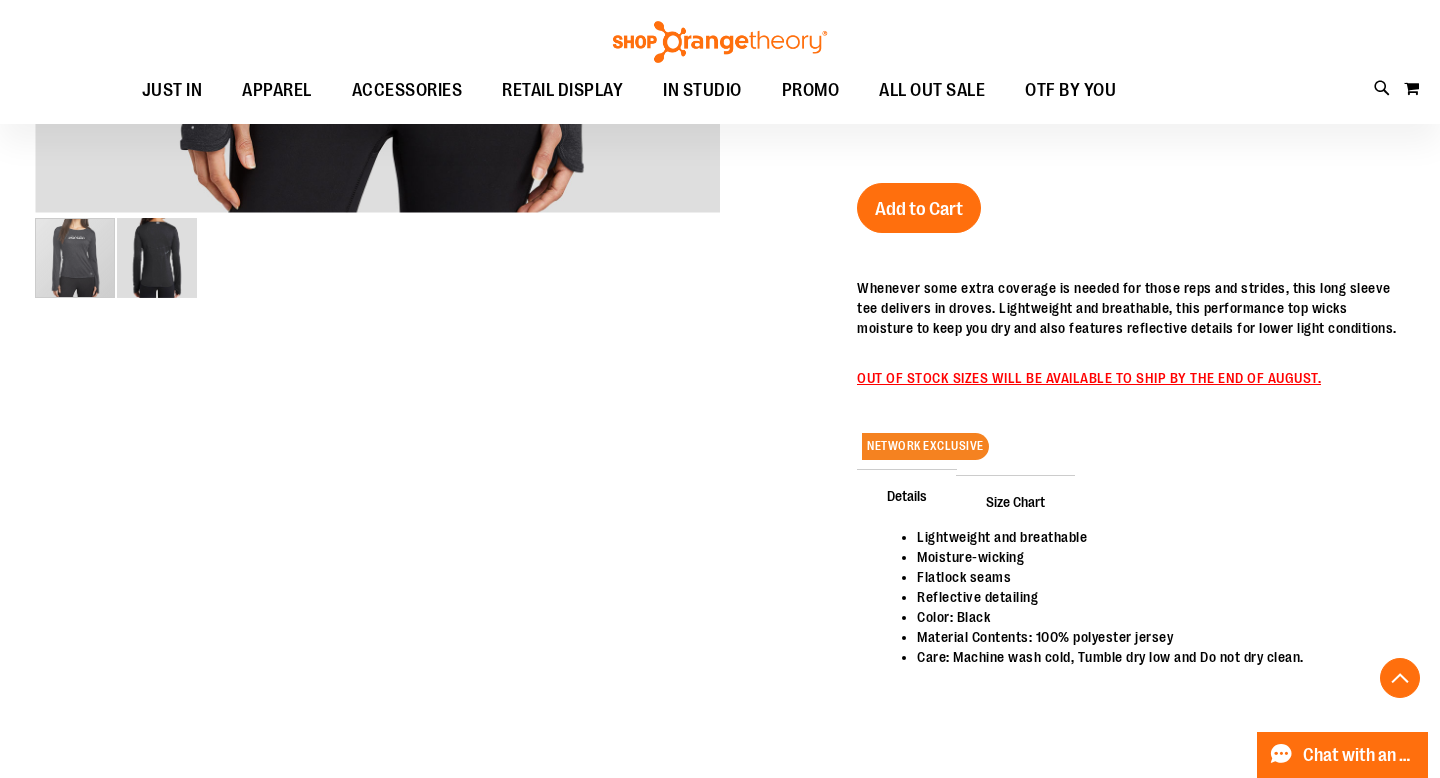 scroll, scrollTop: 561, scrollLeft: 0, axis: vertical 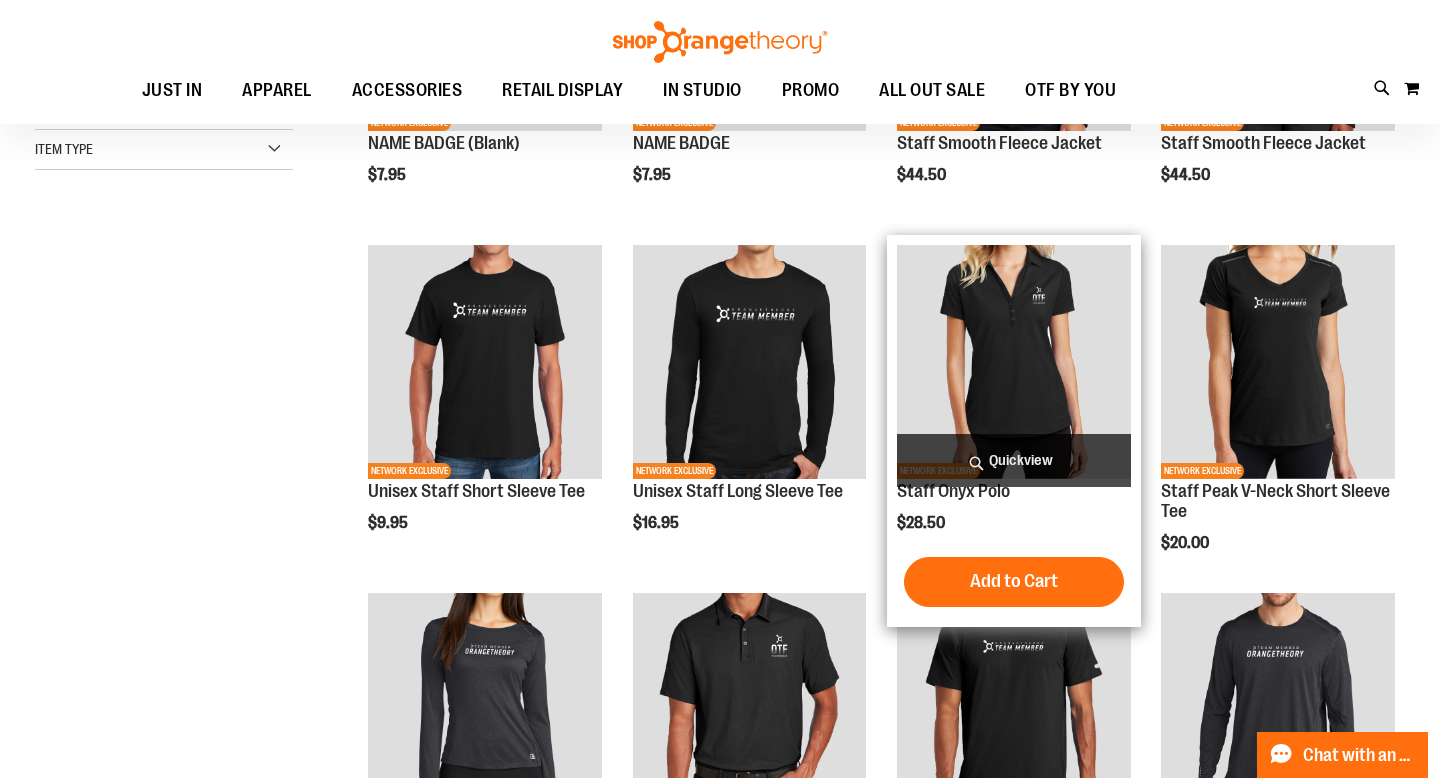 click at bounding box center (1014, 362) 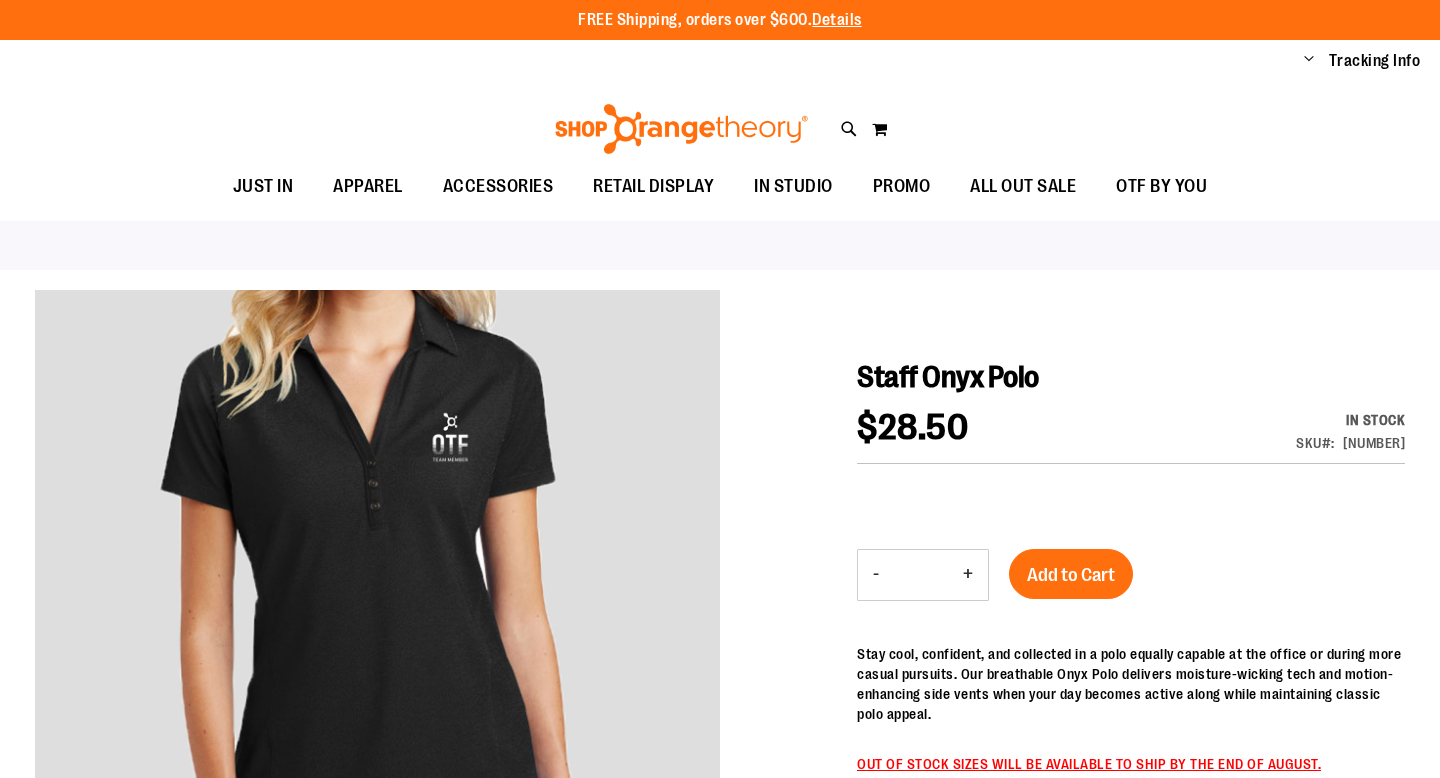 scroll, scrollTop: 0, scrollLeft: 0, axis: both 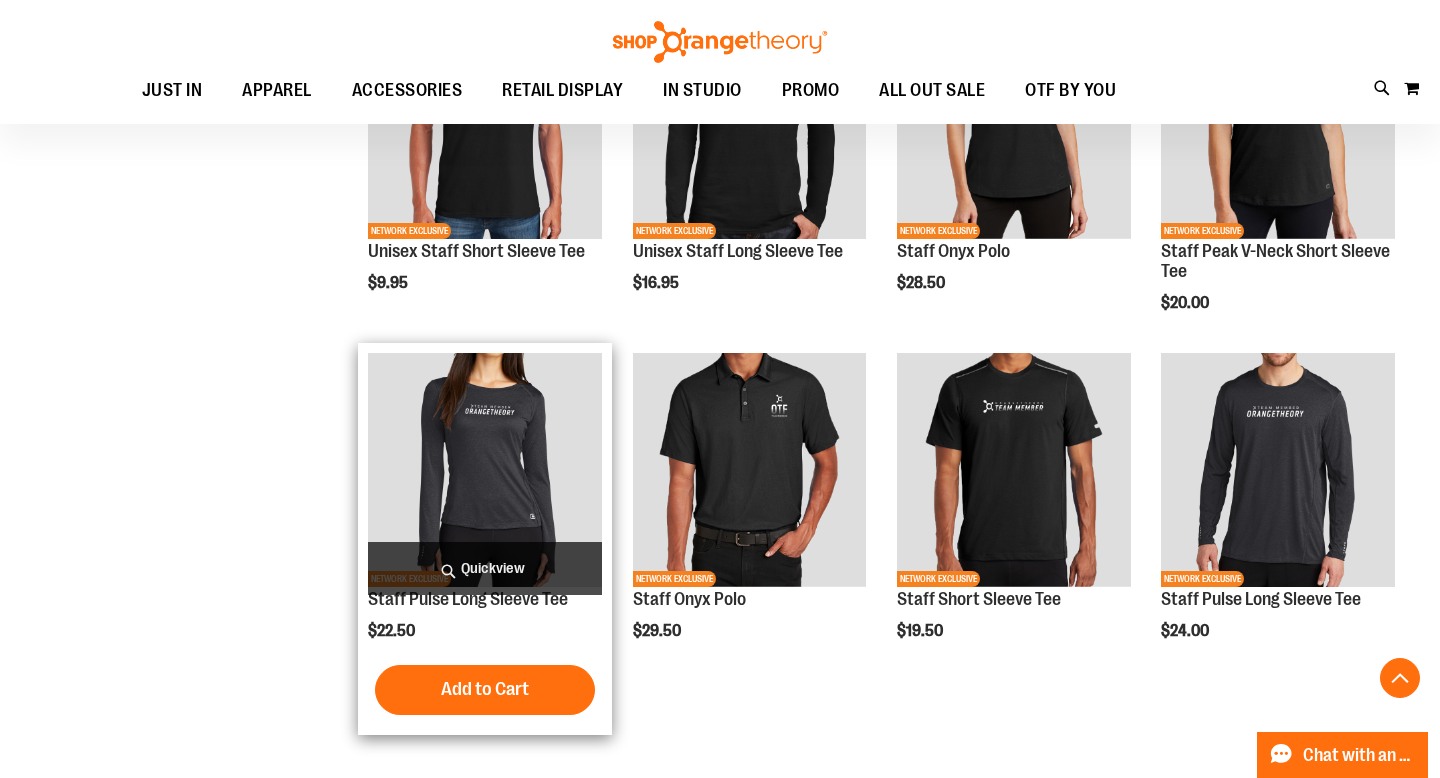 click at bounding box center (485, 470) 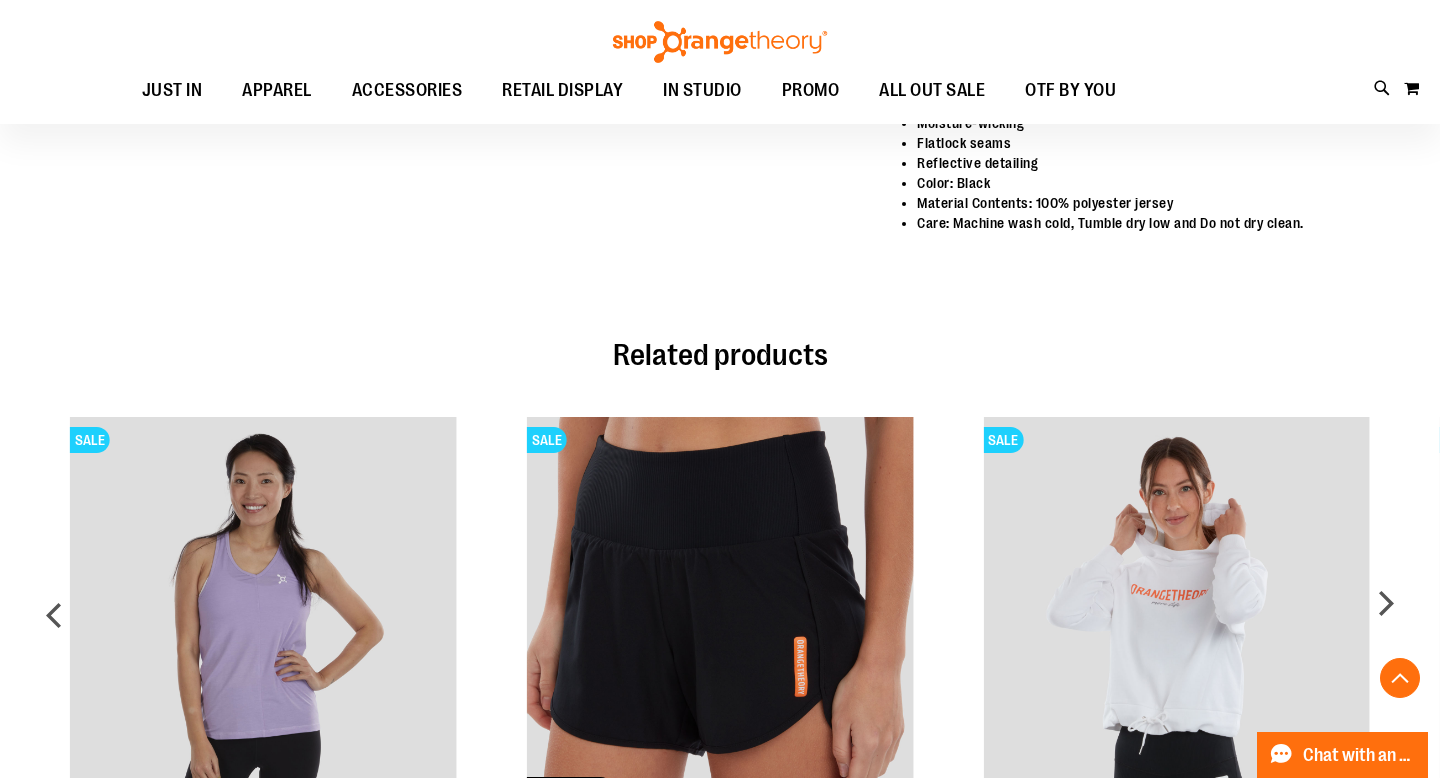 scroll, scrollTop: 1487, scrollLeft: 0, axis: vertical 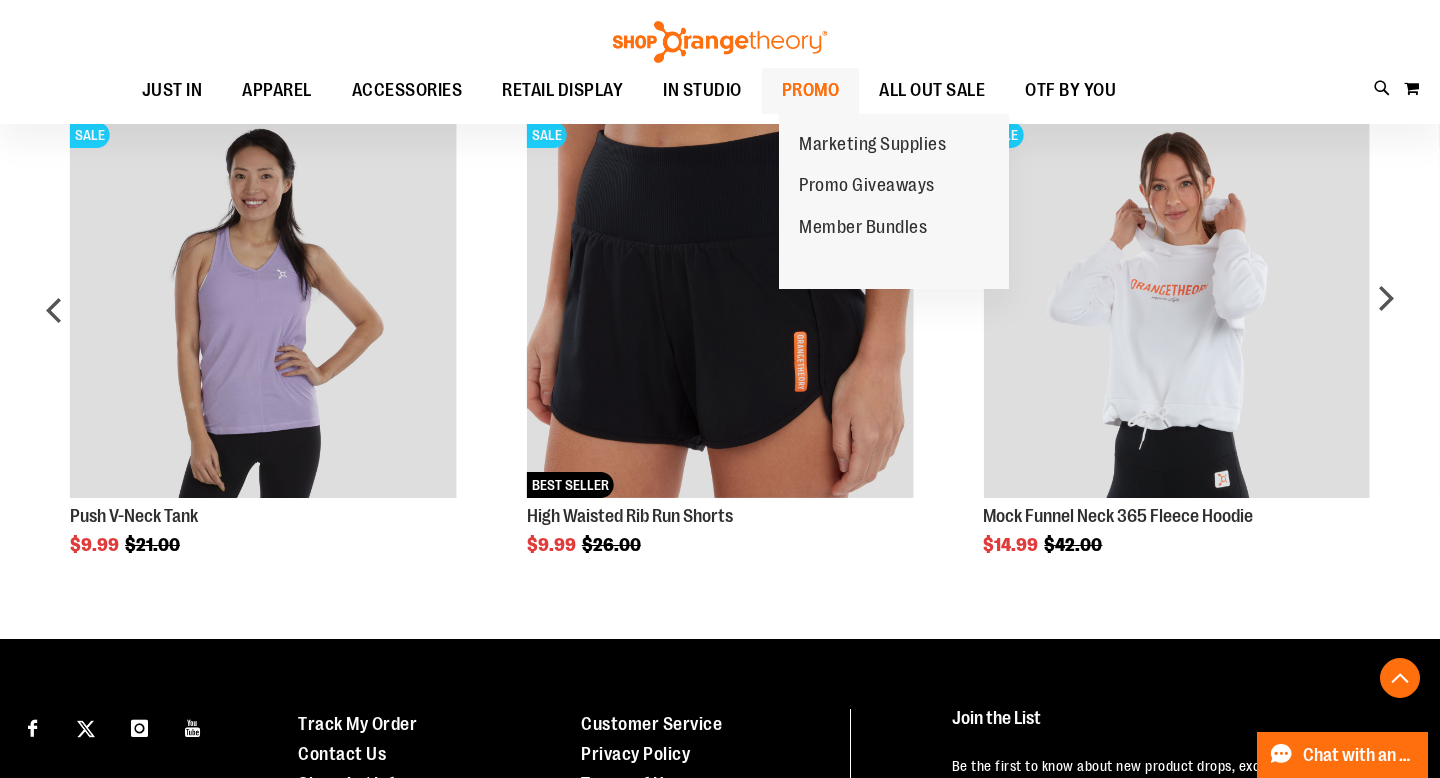 click on "PROMO" at bounding box center [811, 90] 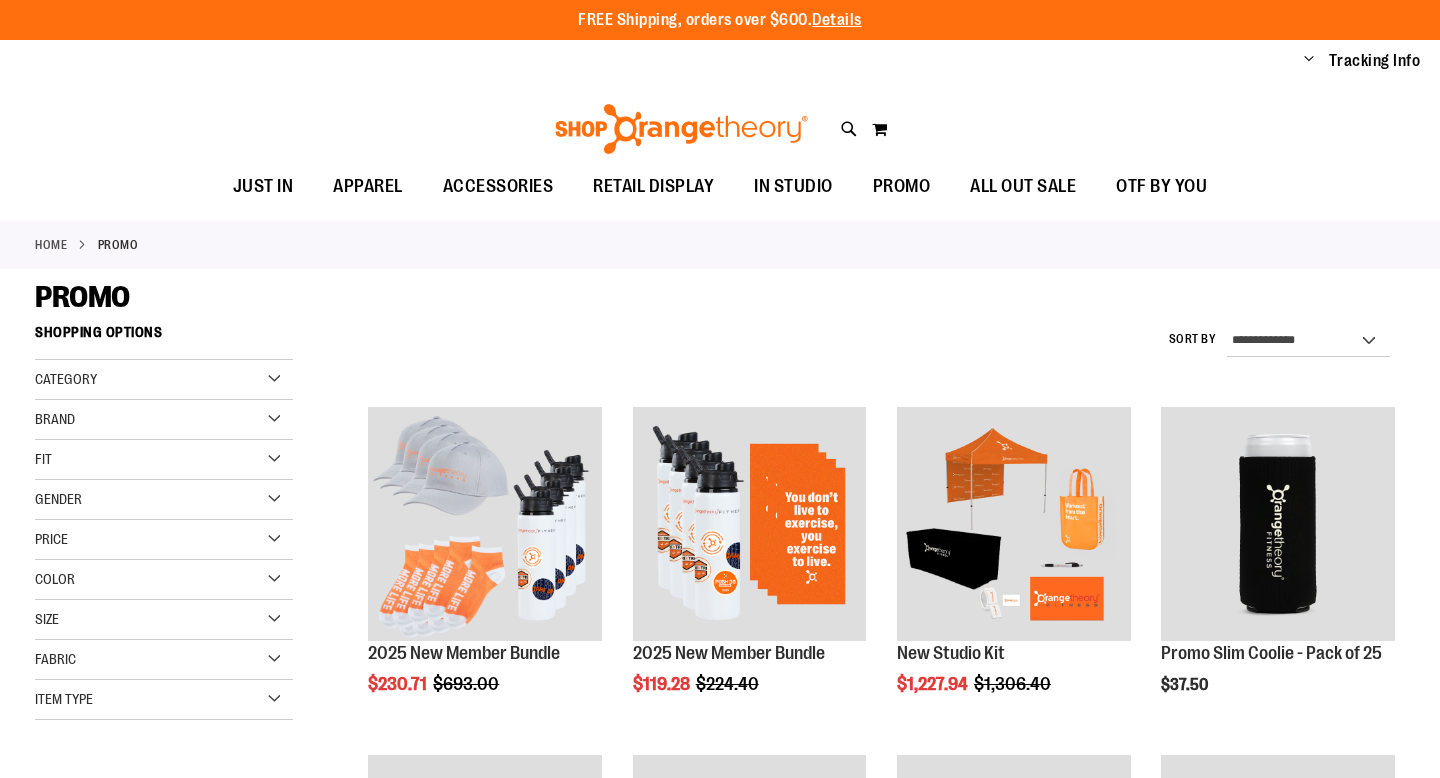 scroll, scrollTop: 0, scrollLeft: 0, axis: both 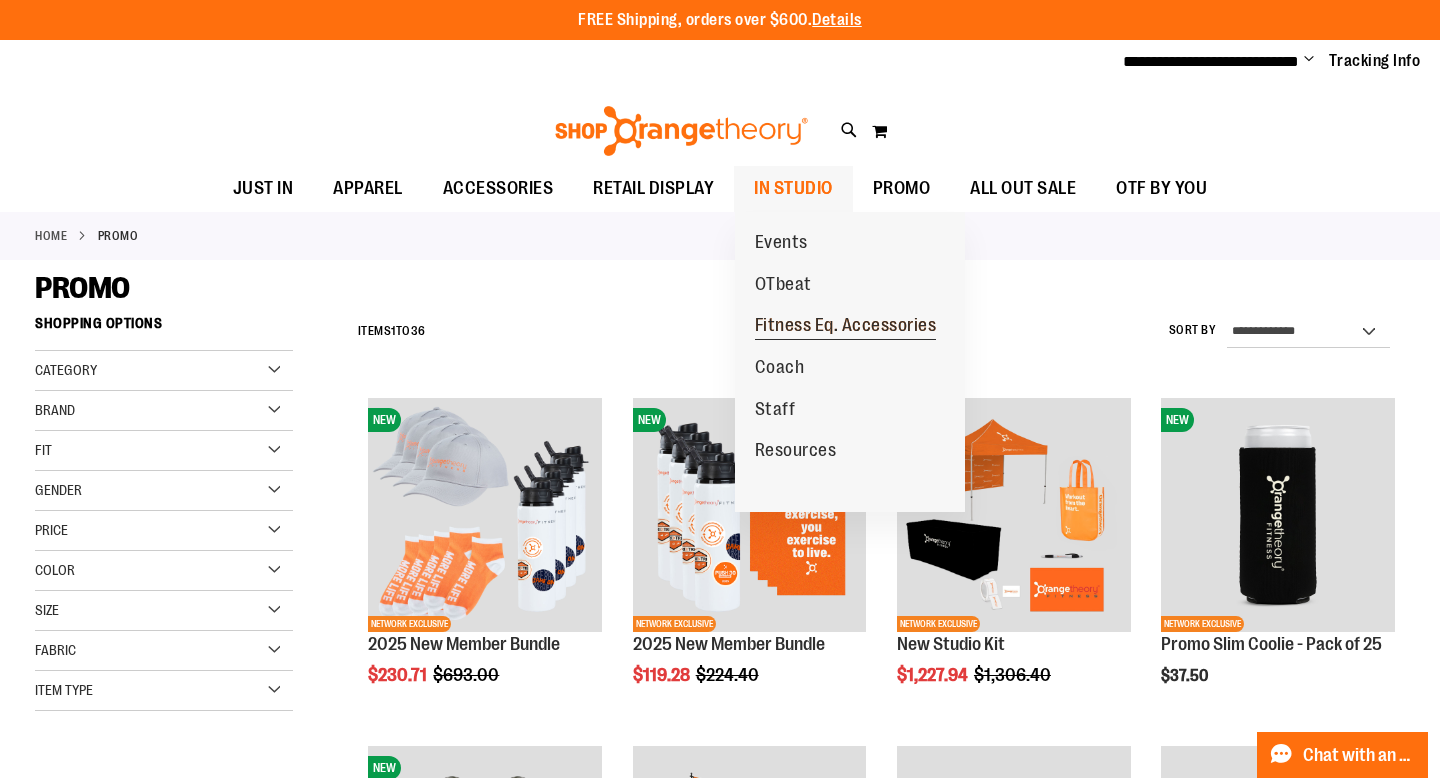 click on "Fitness Eq. Accessories" at bounding box center (846, 327) 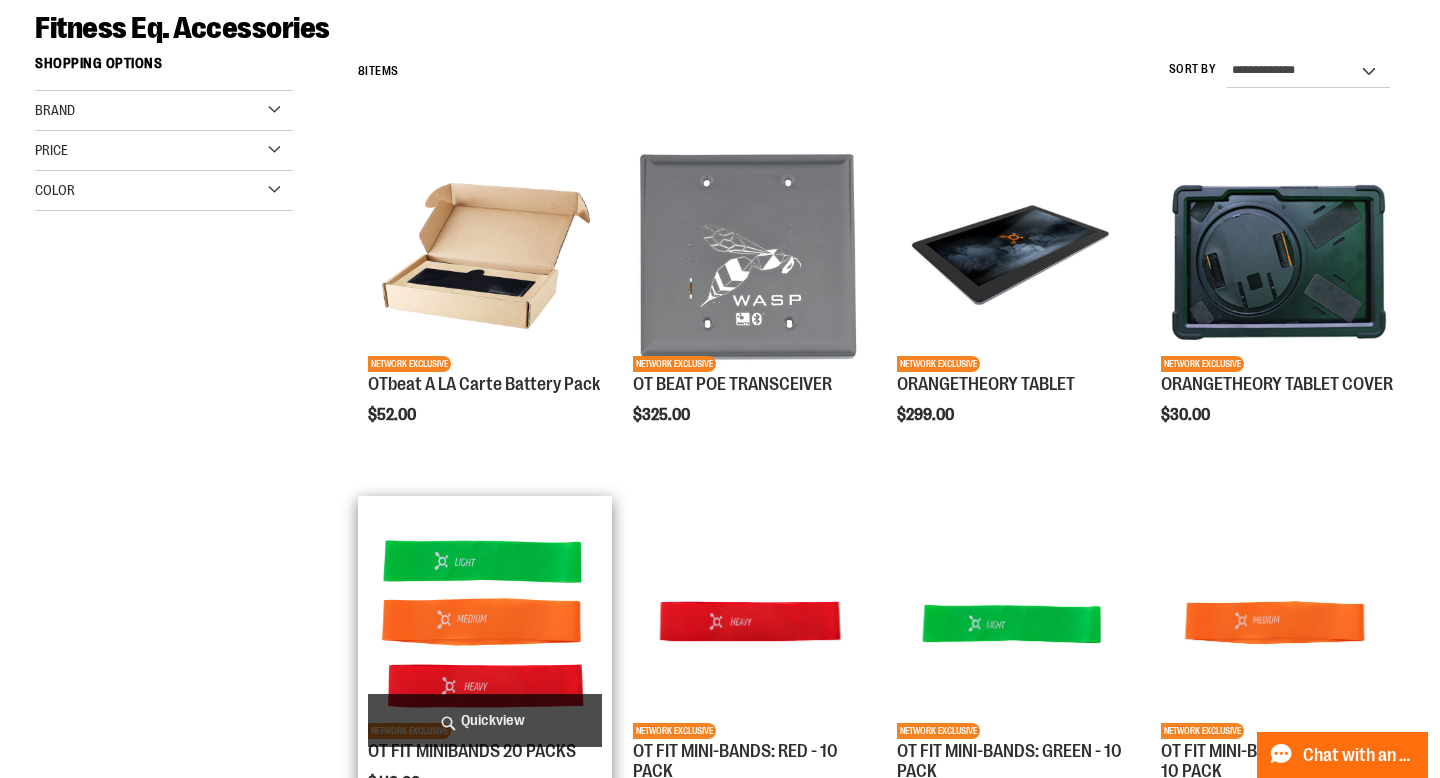 scroll, scrollTop: 0, scrollLeft: 0, axis: both 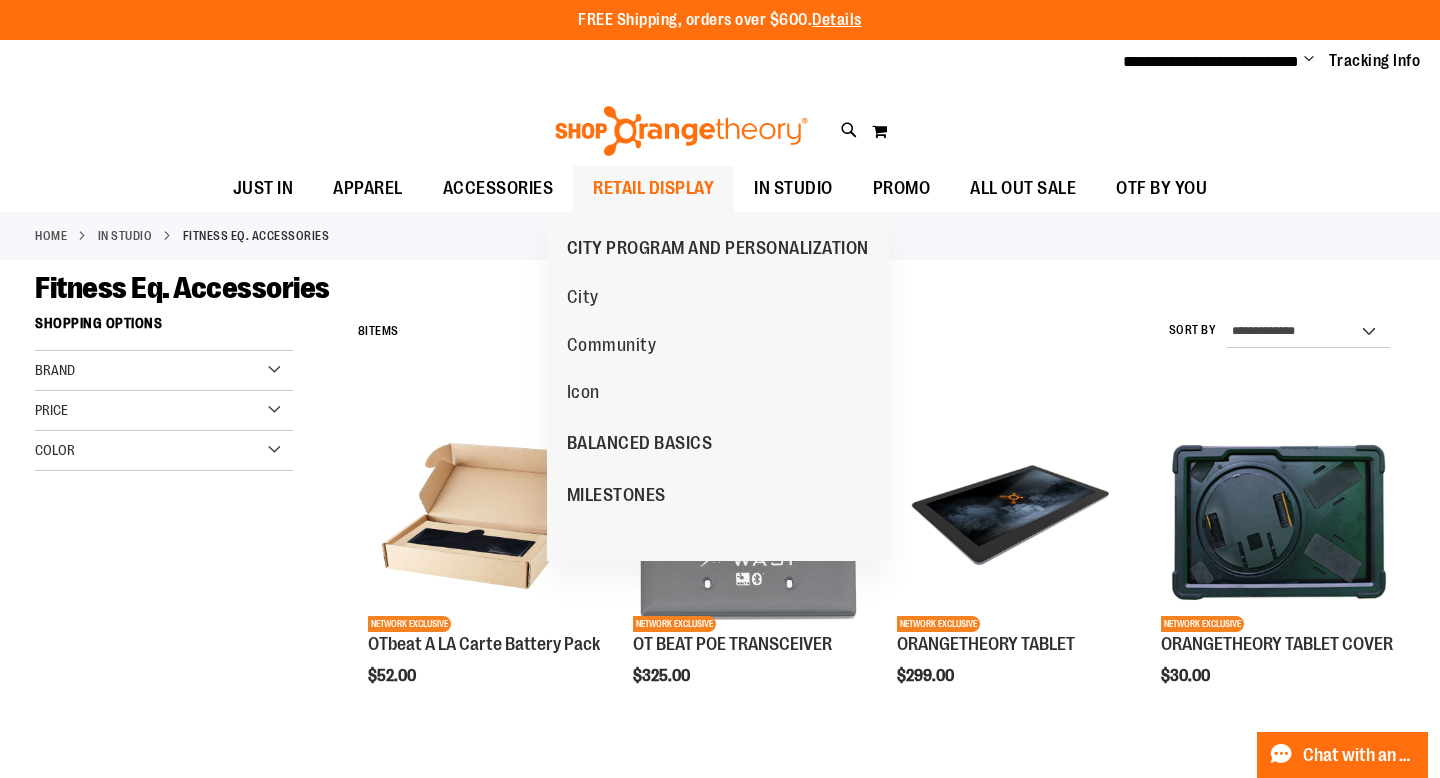 click on "RETAIL DISPLAY" at bounding box center [653, 188] 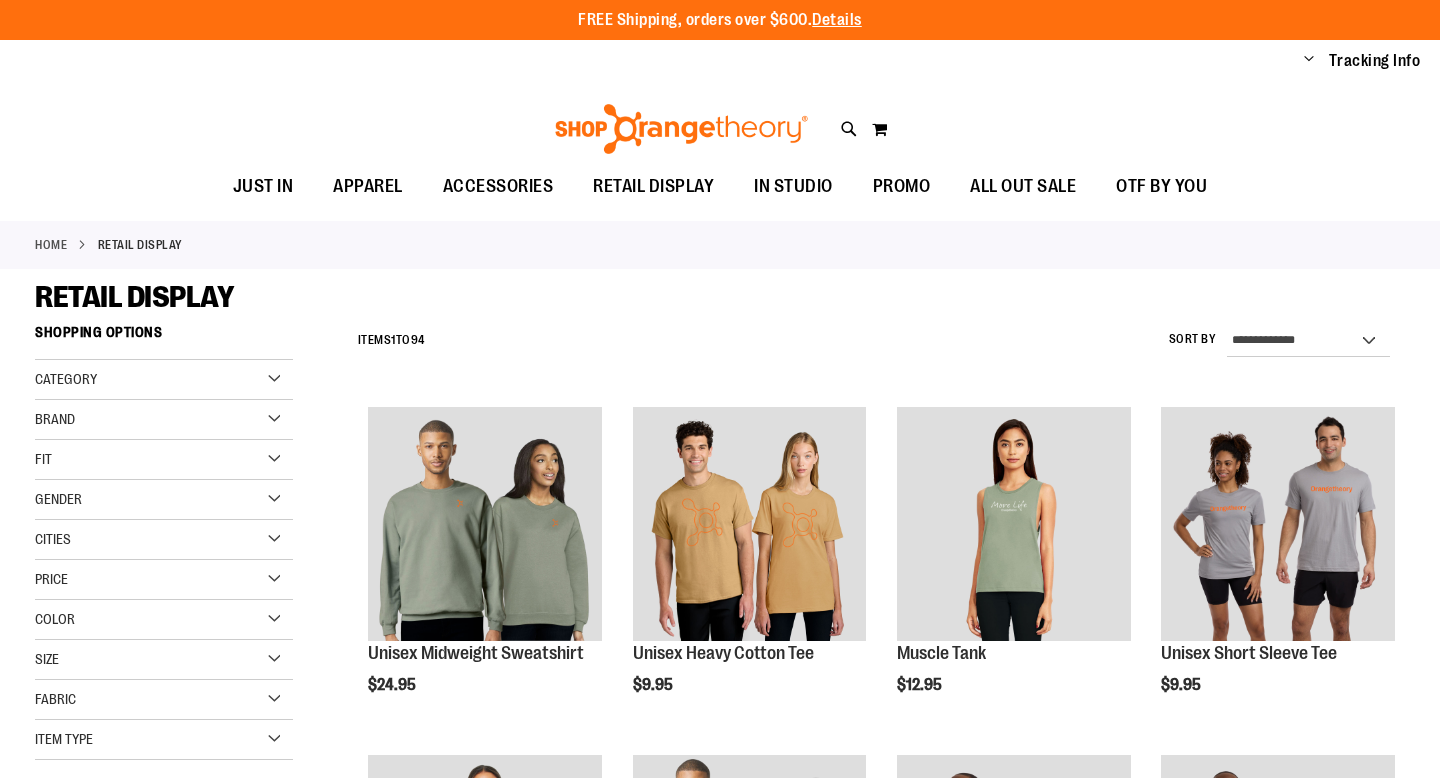 scroll, scrollTop: 0, scrollLeft: 0, axis: both 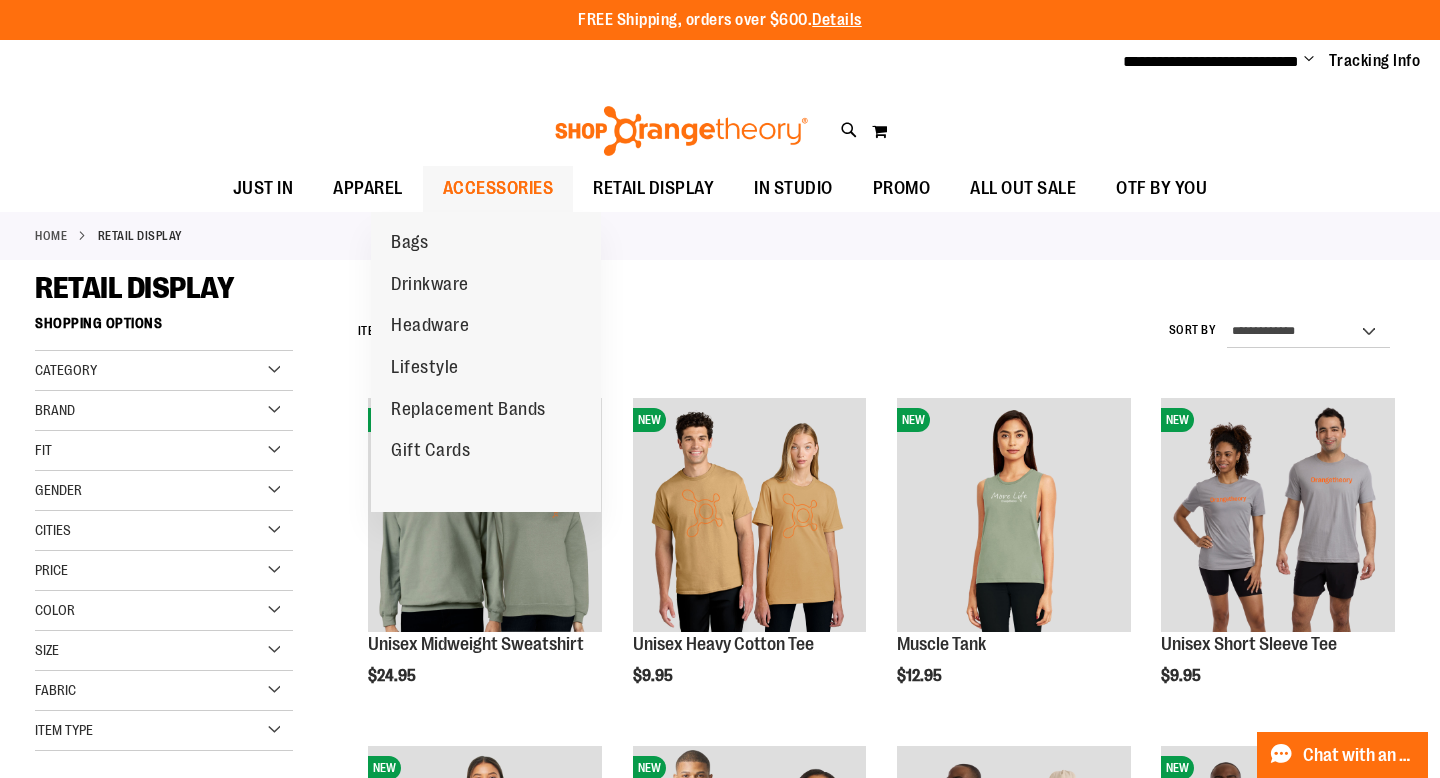 click on "ACCESSORIES" at bounding box center (498, 188) 